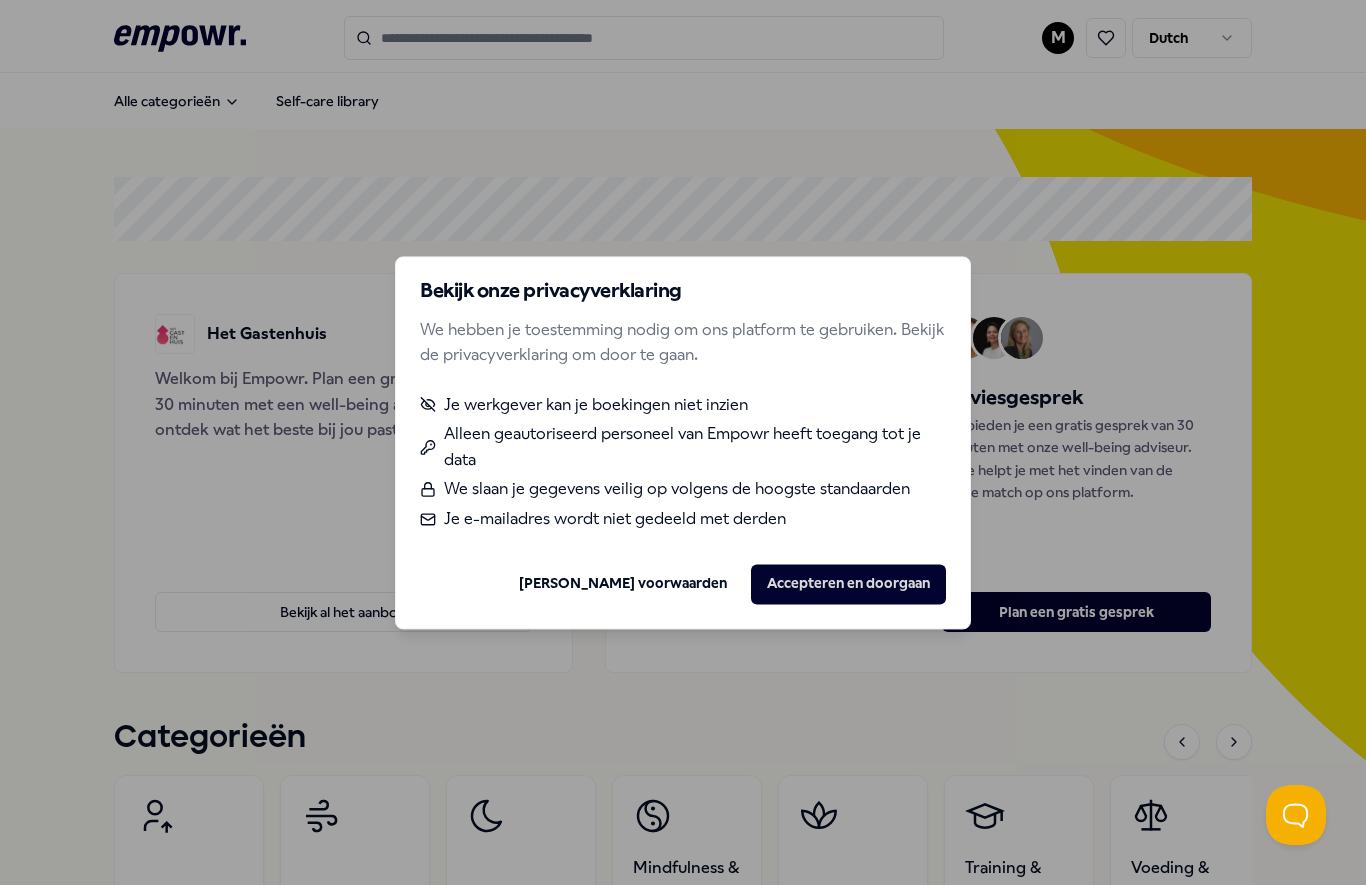 scroll, scrollTop: 0, scrollLeft: 0, axis: both 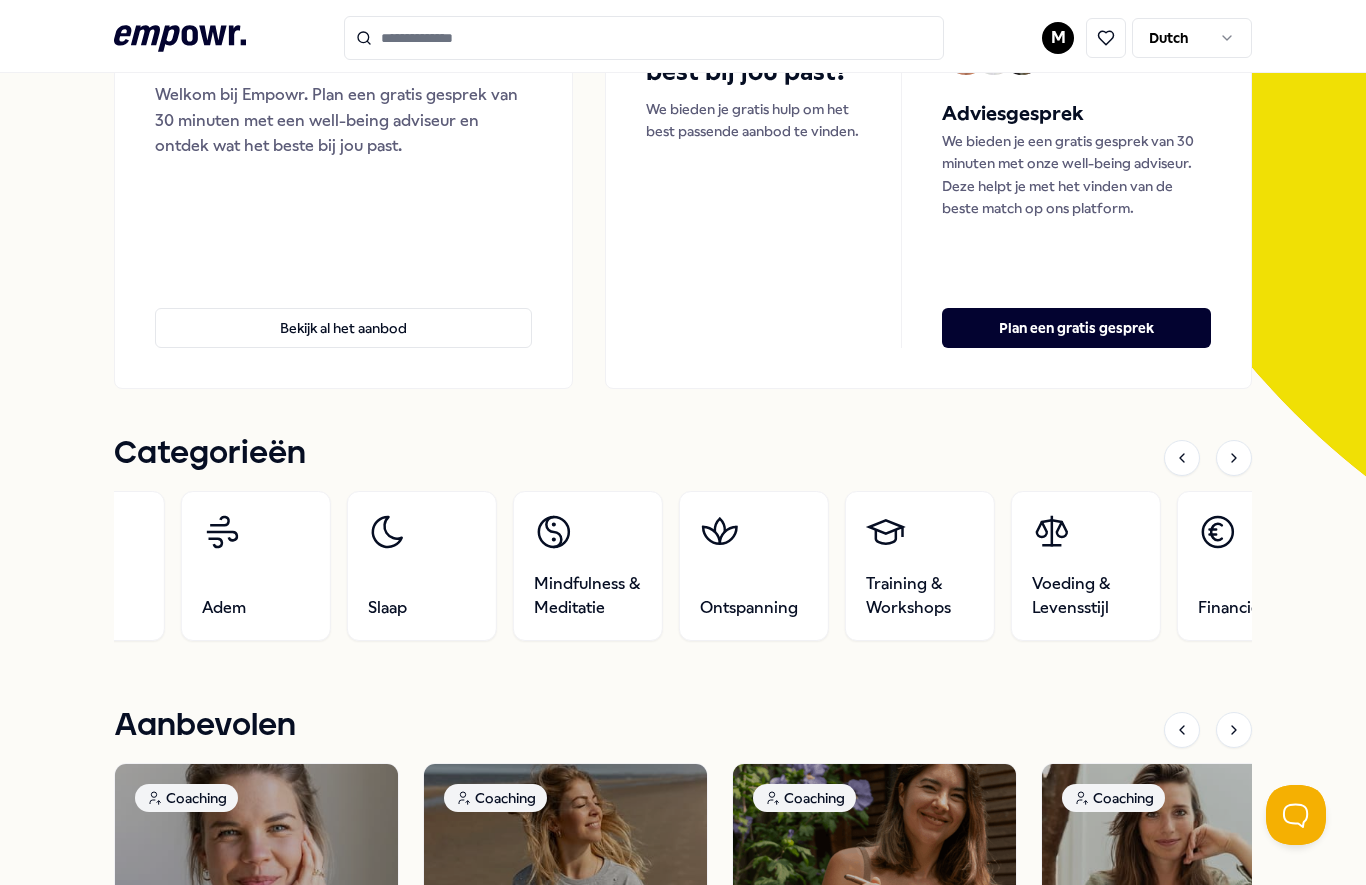 click on "Ontspanning" at bounding box center (754, 566) 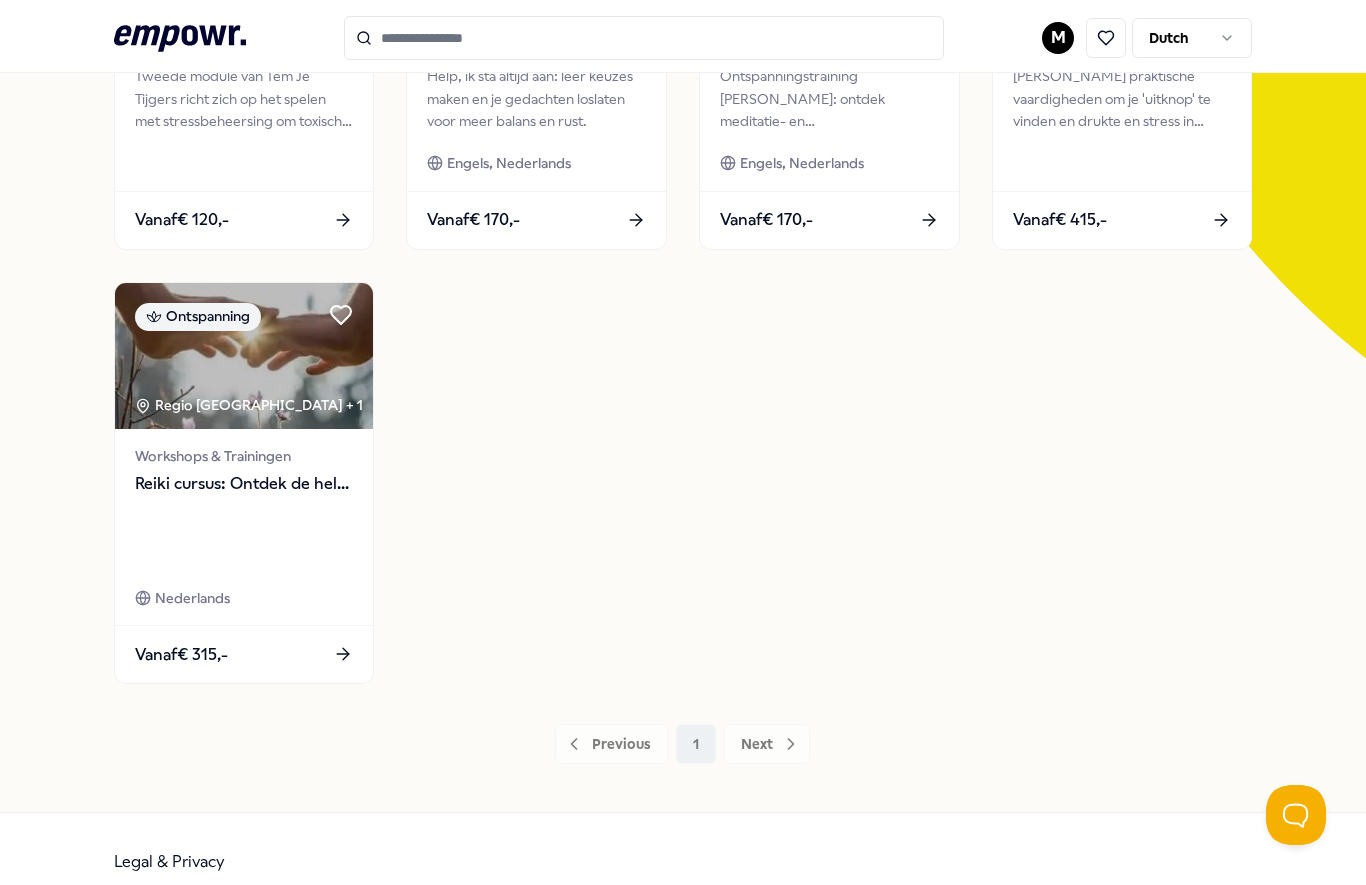 scroll, scrollTop: 401, scrollLeft: 0, axis: vertical 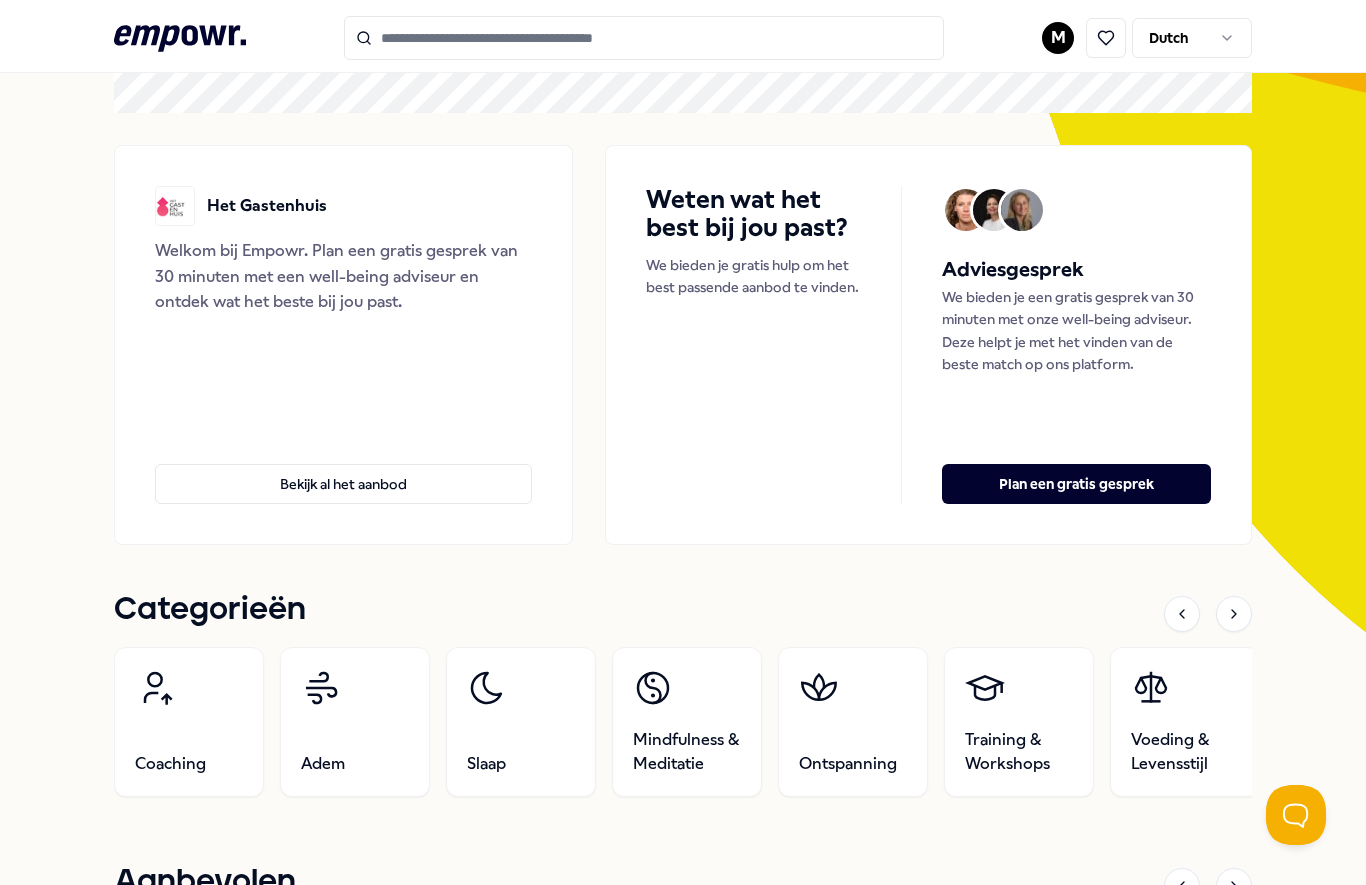 click on "Slaap" at bounding box center [521, 722] 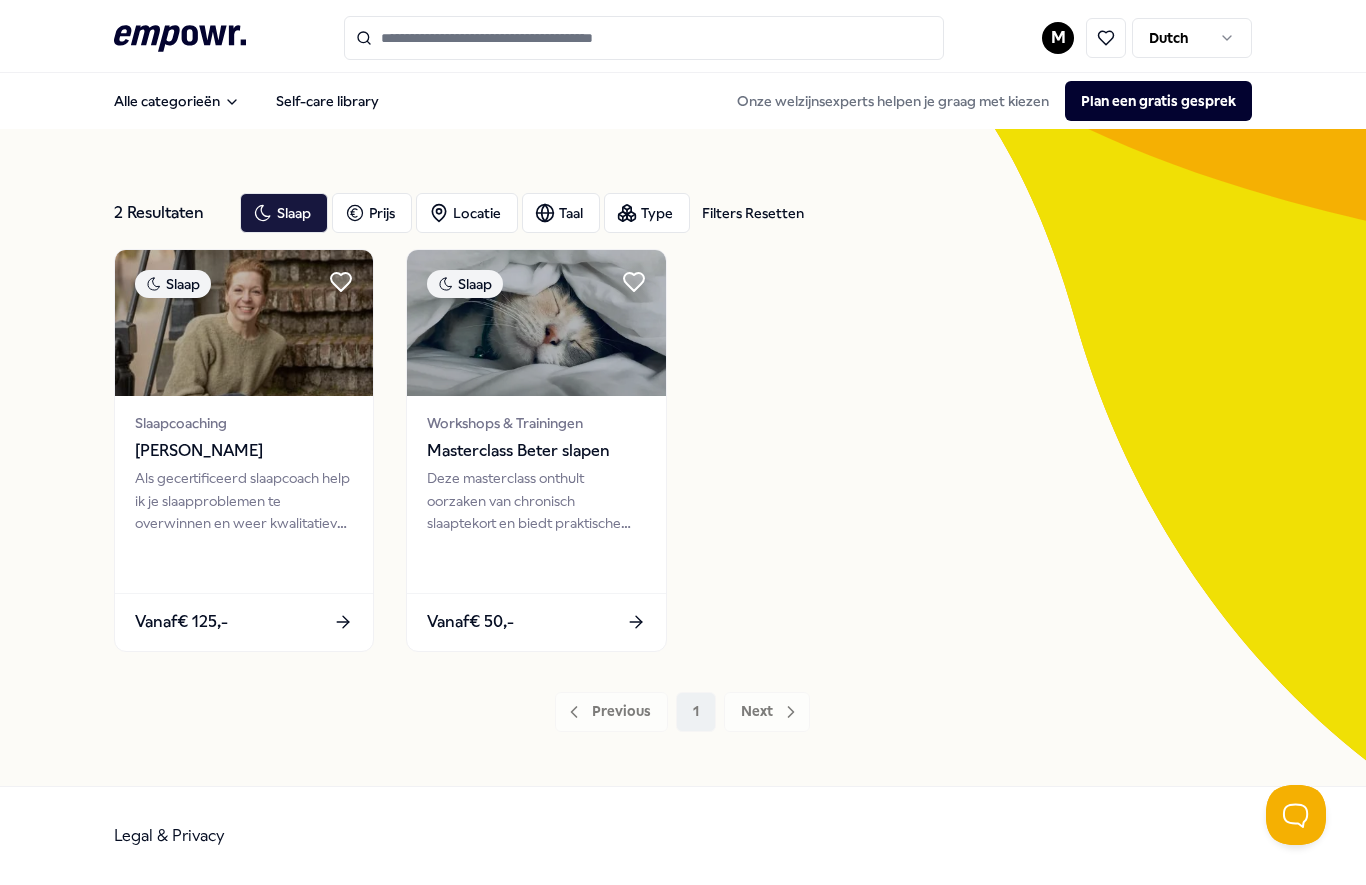 scroll, scrollTop: 0, scrollLeft: 0, axis: both 